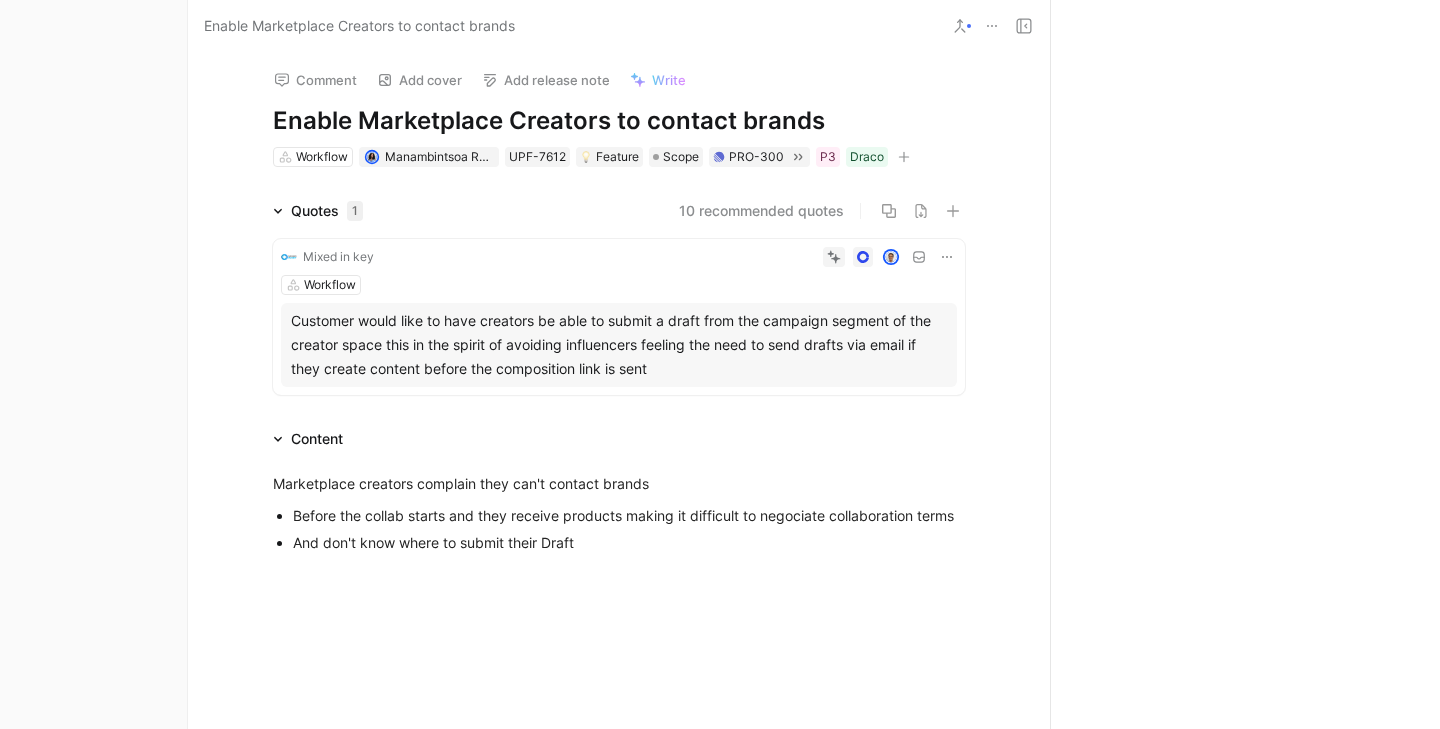scroll, scrollTop: 0, scrollLeft: 0, axis: both 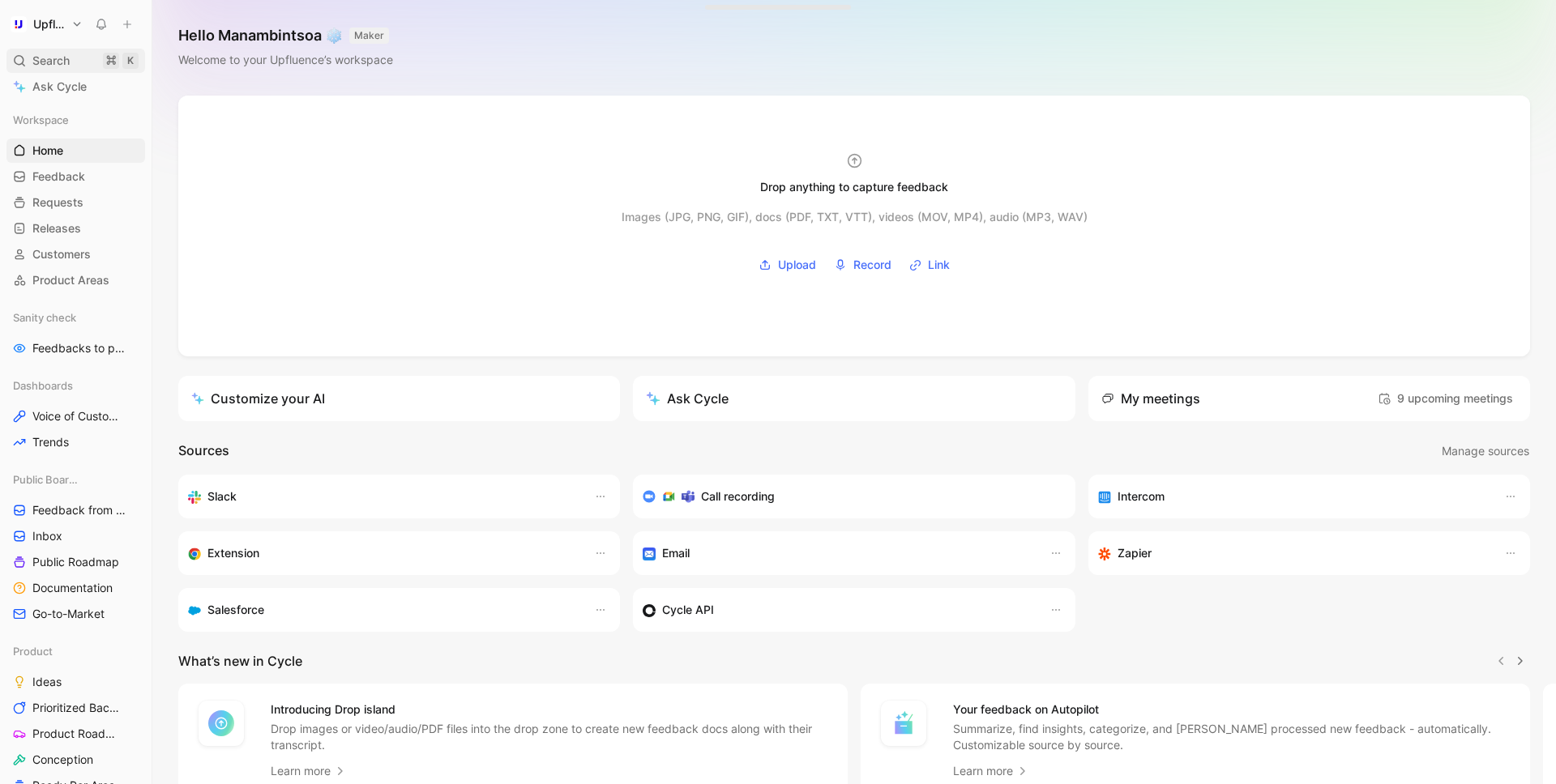 click on "Search" at bounding box center [51, 61] 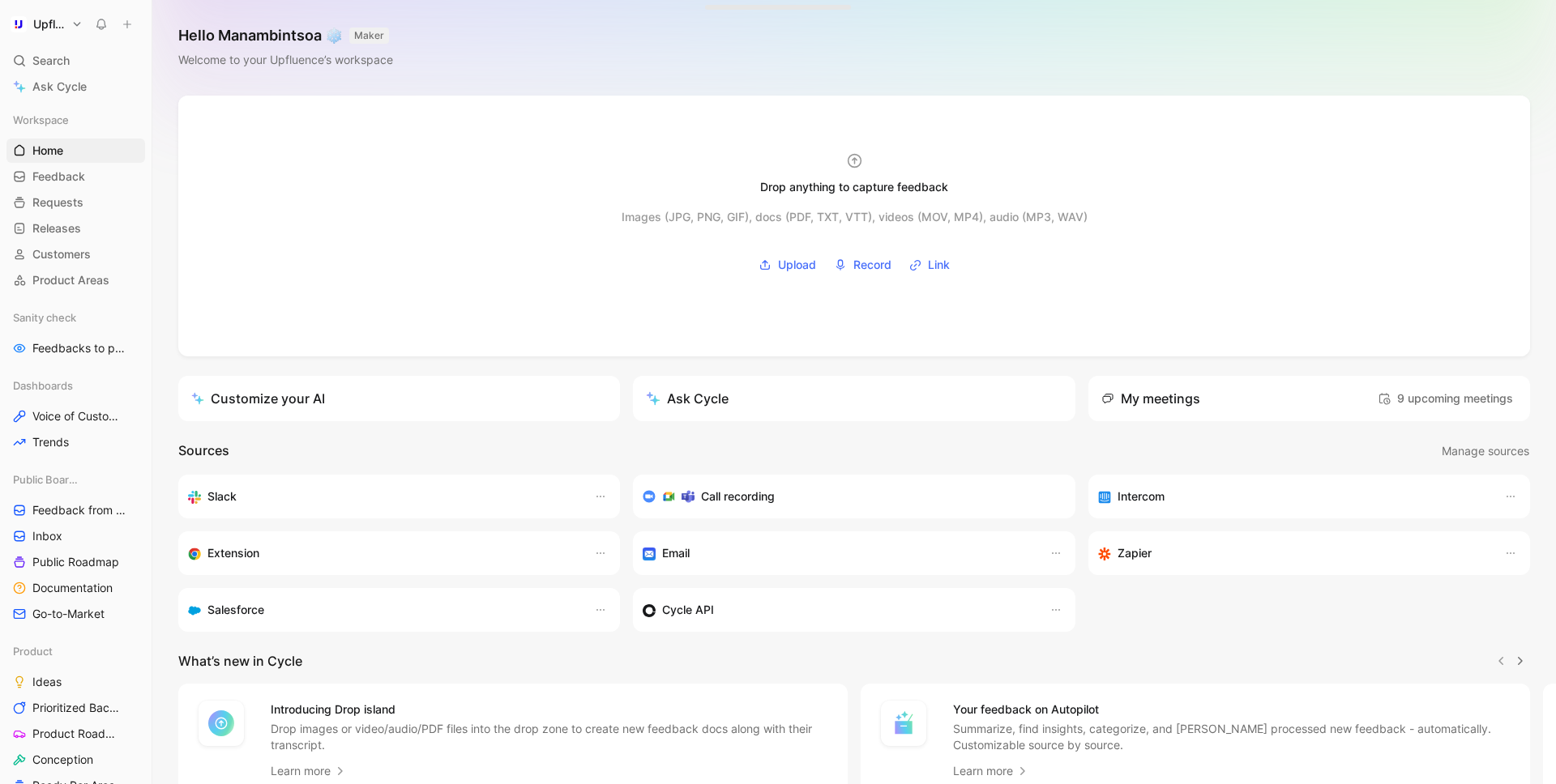 click on "Upfluence Search ⌘ K Ask Cycle Workspace Home G then H Feedback G then F Requests G then R Releases G then L Customers Product Areas Sanity check Feedbacks to process Dashboards Voice of Customer Trends Public Boards Feedback from support Inbox Public Roadmap Documentation Go-to-Market Product Ideas Prioritized Backlog Product Roadmap Conception Ready Per Area Delivery Graveyard Testing
To pick up a draggable item, press the space bar.
While dragging, use the arrow keys to move the item.
Press space again to drop the item in its new position, or press escape to cancel.
Help center Invite member Hello Manambintsoa ❄️ MAKER Welcome to your Upfluence’s workspace Drop anything to capture feedback Images (JPG, PNG, GIF), docs (PDF, TXT, VTT), videos (MOV, MP4), audio (MP3, WAV) Upload Record Link Customize your AI Ask Cycle My meetings 9 upcoming meetings Sources Manage sources Slack Call recording Intercom Extension Email Zapier Salesforce Cycle API What’s new in Cycle" at bounding box center (778, 392) 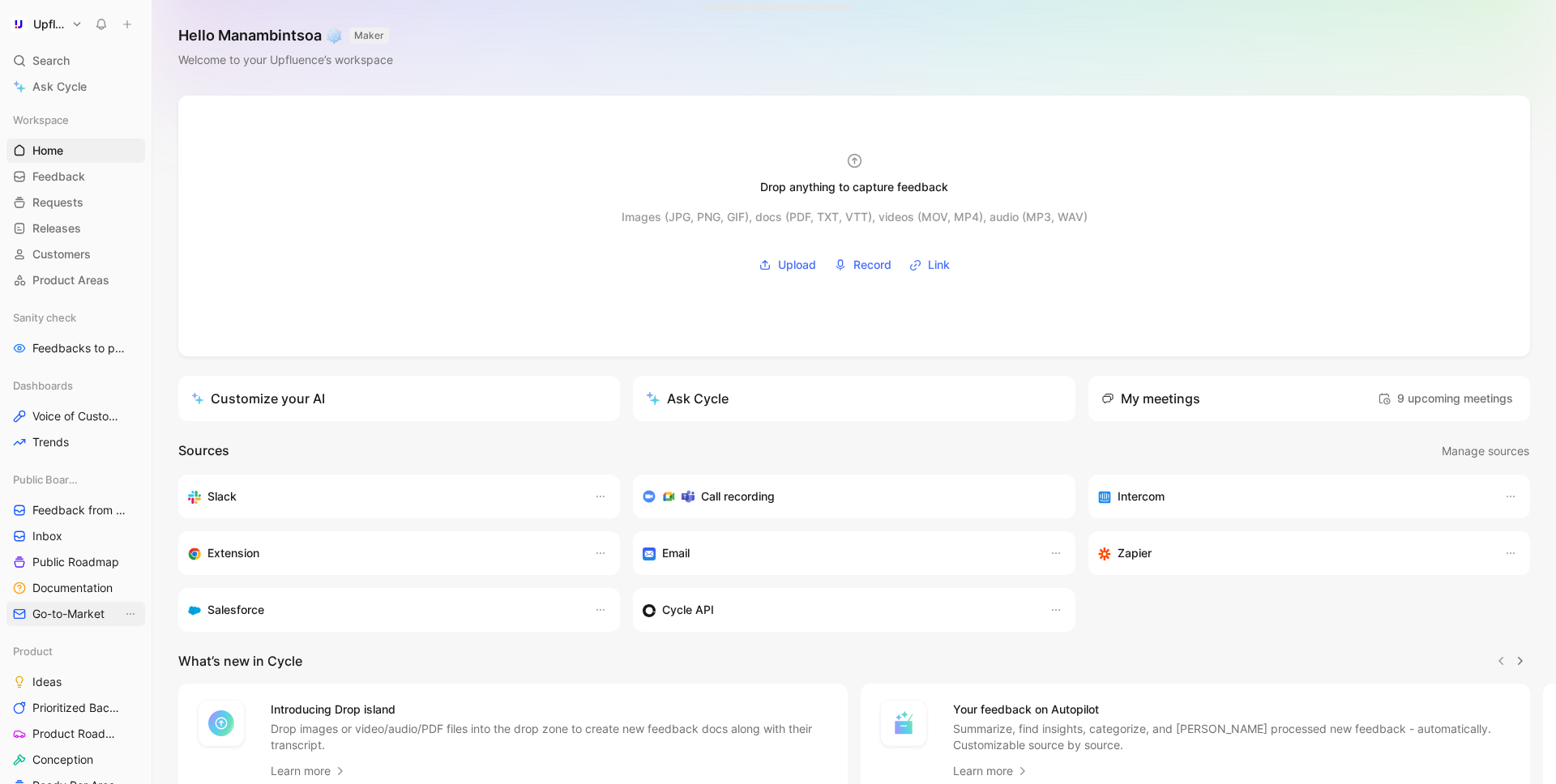 click on "Go-to-Market" at bounding box center [68, 614] 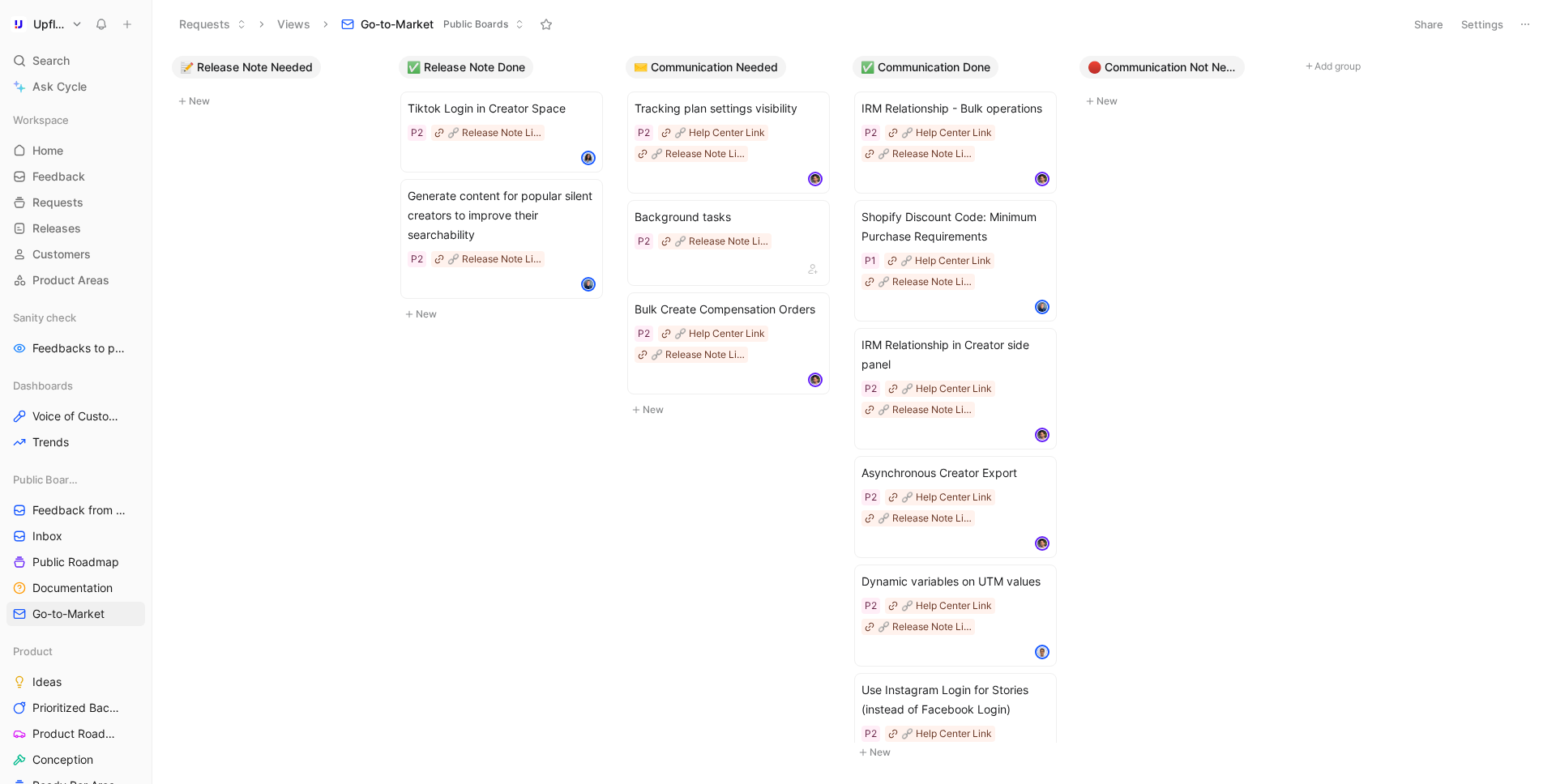 click on "New" at bounding box center (279, 101) 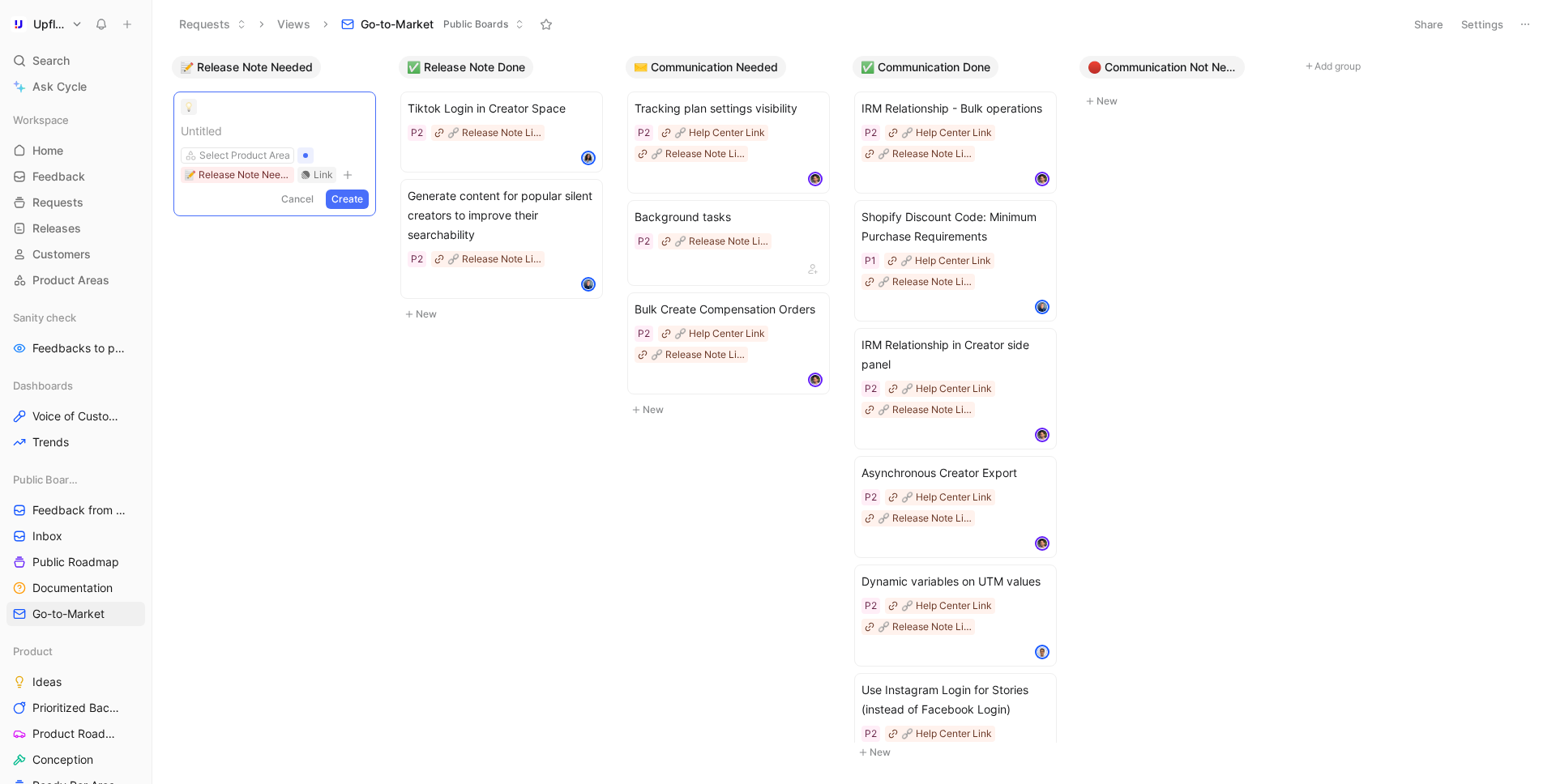 click on "📝 Release Note Needed Untitled Select Product Area 📝 Release Note Needed Link Cancel Create ✅ Release Note Done Tiktok Login in Creator Space P2 🔗 Release Note Link Generate content for popular silent creators to improve their searchability P2 🔗 Release Note Link New ✉️ Communication Needed Tracking plan settings visibility P2 🔗 Help Center Link 🔗 Release Note Link Background tasks P2 🔗 Release Note Link Bulk Create Compensation Orders P2 🔗 Help Center Link 🔗 Release Note Link New ✅ Communication Done IRM Relationship - Bulk operations P2 🔗 Help Center Link 🔗 Release Note Link Shopify Discount Code: Minimum Purchase Requirements P1 🔗 Help Center Link 🔗 Release Note Link IRM Relationship in Creator side panel P2 🔗 Help Center Link 🔗 Release Note Link Asynchronous Creator Export P2 🔗 Help Center Link 🔗 Release Note Link Dynamic variables on UTM values P2 🔗 Help Center Link 🔗 Release Note Link P2 🔗 Help Center Link 🔗 Release Note Link P1 P1" at bounding box center (854, 415) 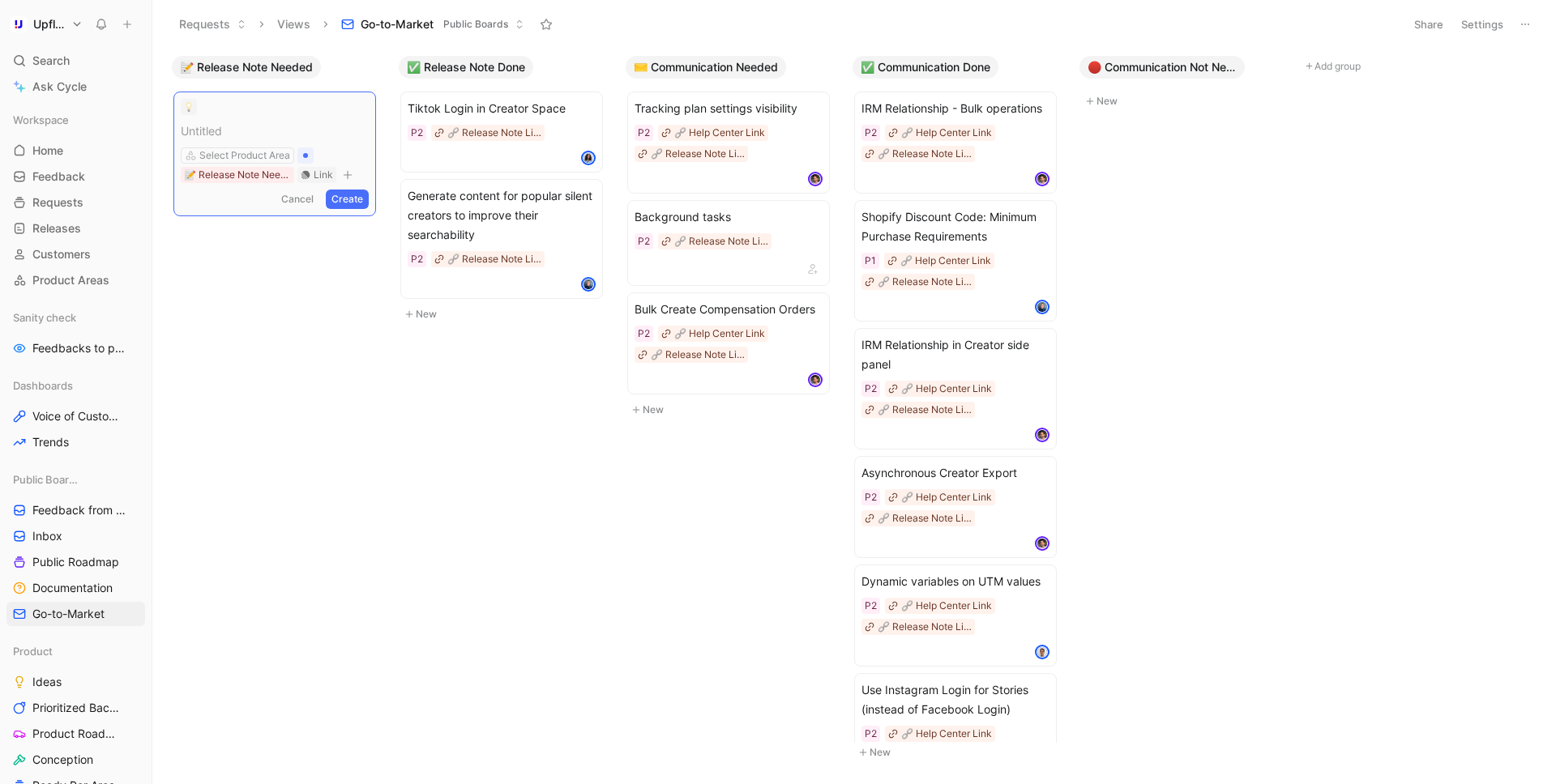 click on "Cancel" at bounding box center [297, 199] 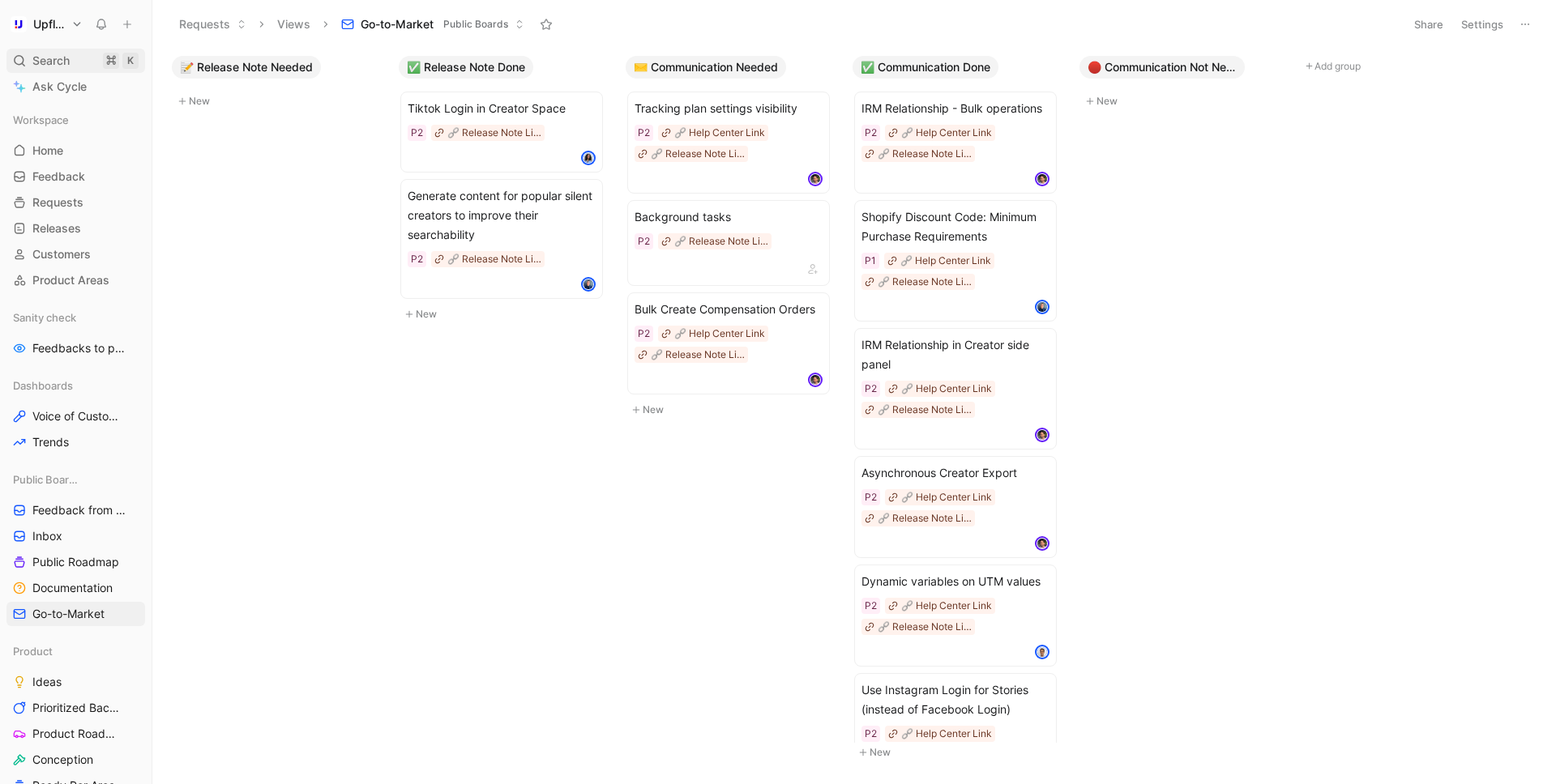 click on "Search" at bounding box center [51, 61] 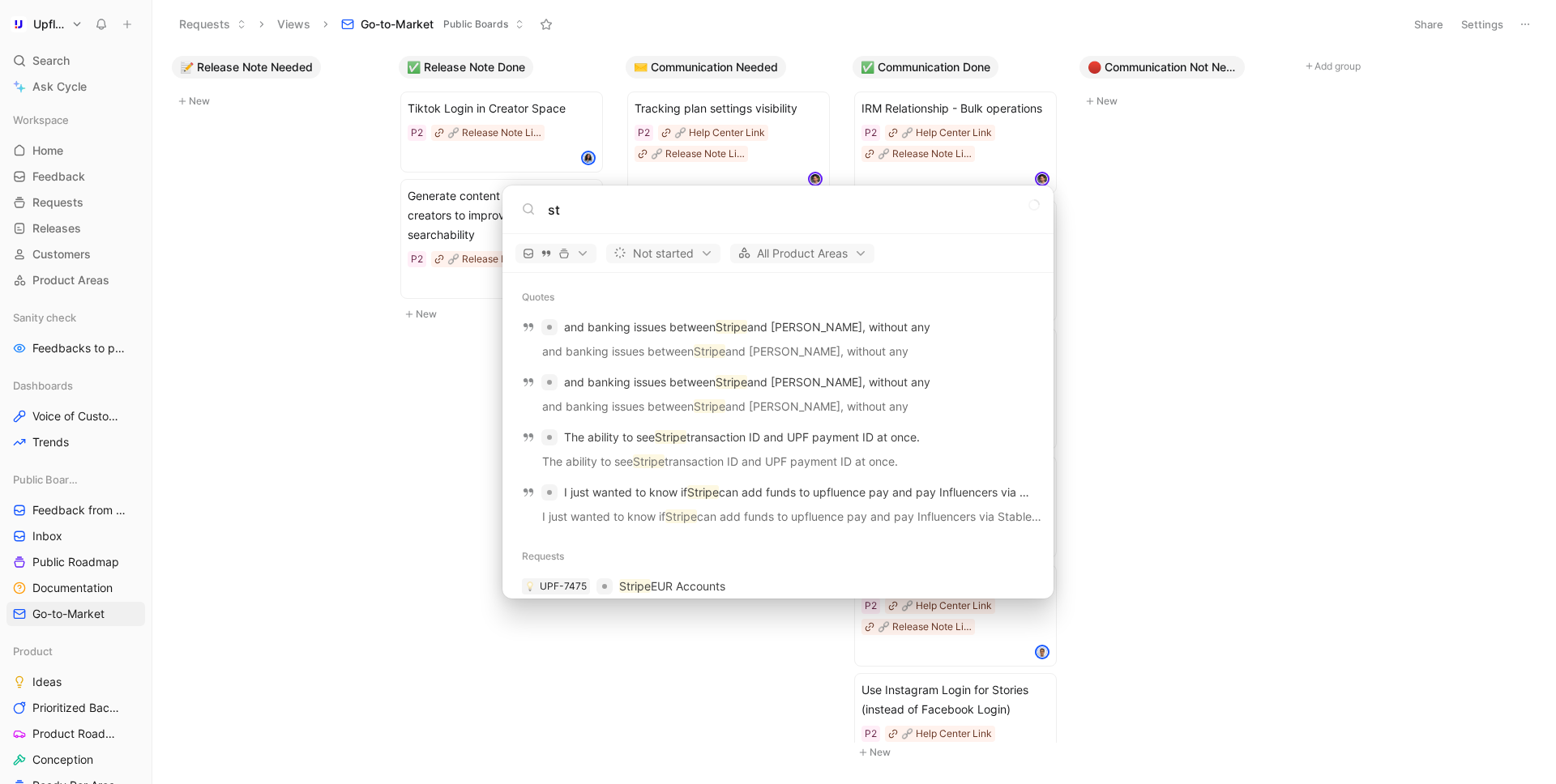 type on "s" 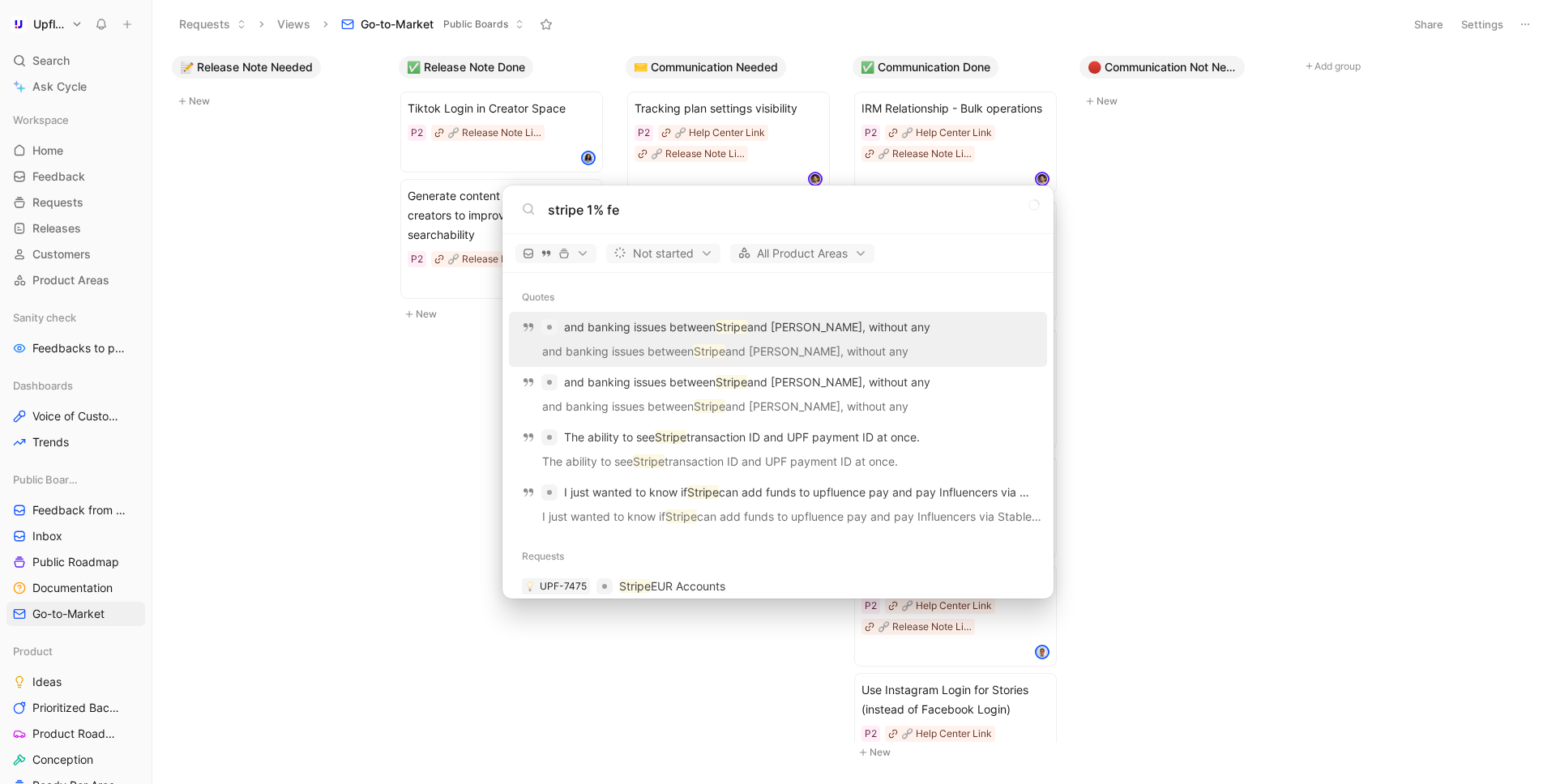 type on "stripe 1% fee" 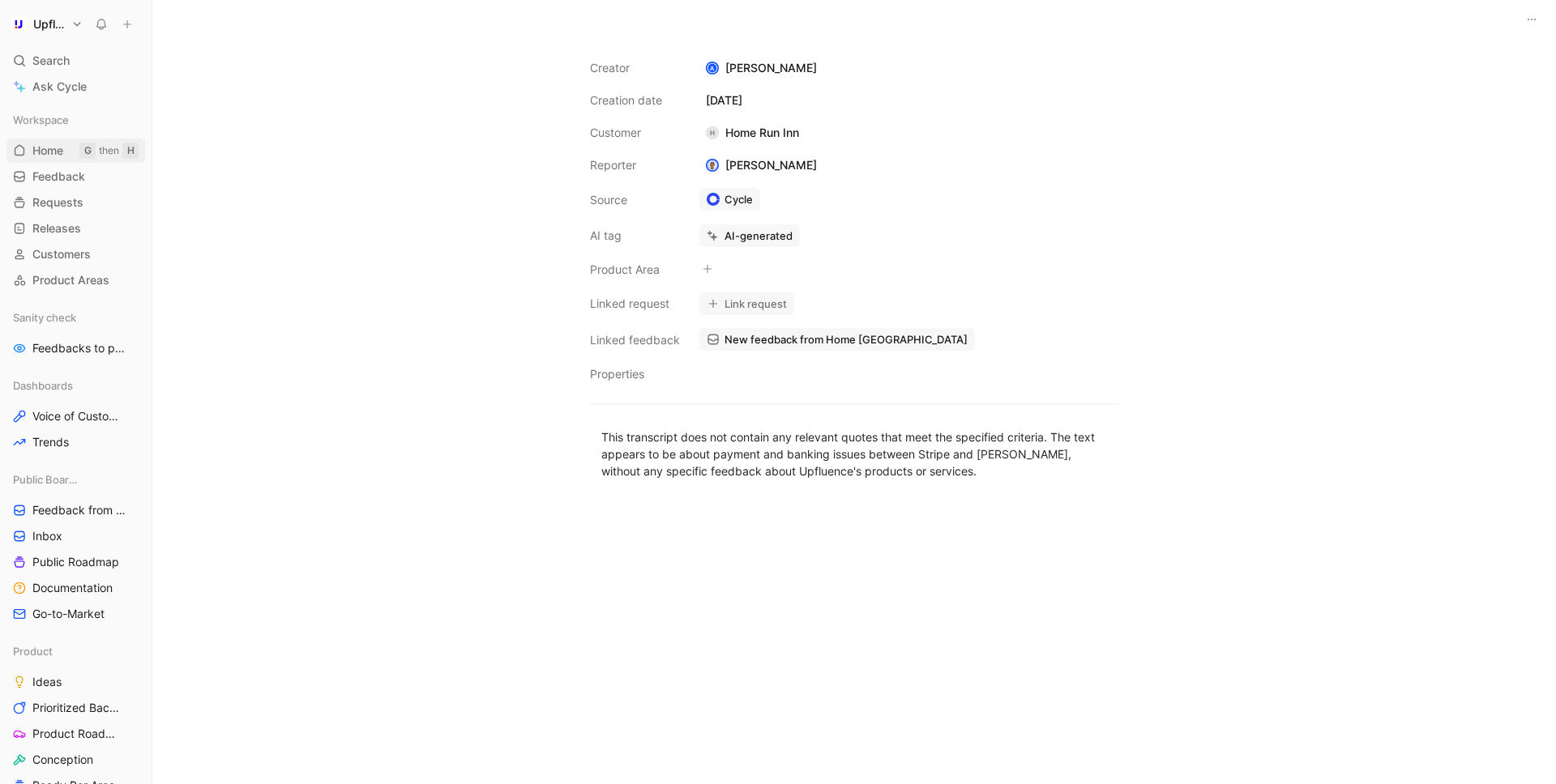 click on "Home" at bounding box center [48, 151] 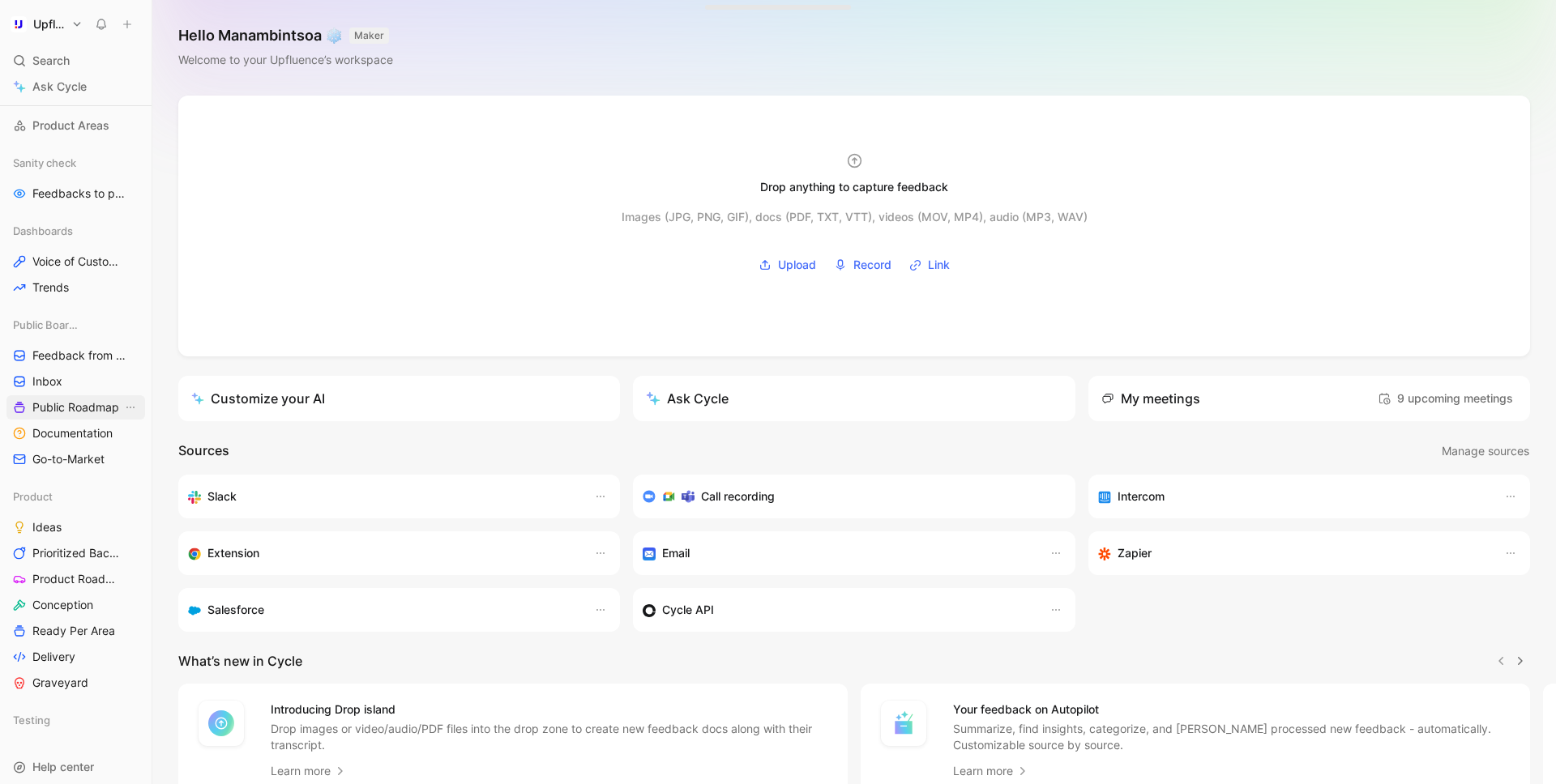 scroll, scrollTop: 190, scrollLeft: 0, axis: vertical 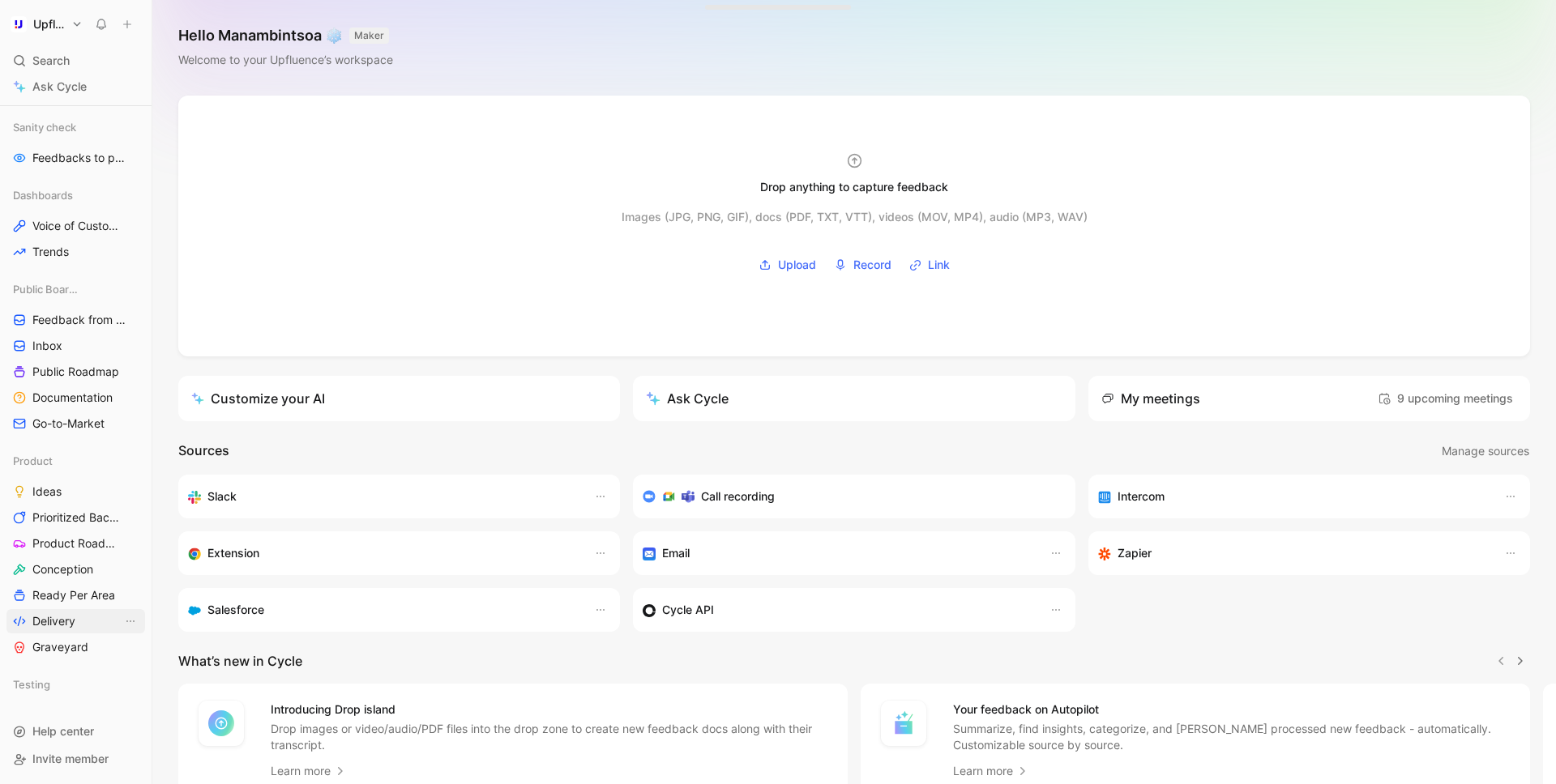 click on "Delivery" at bounding box center (53, 621) 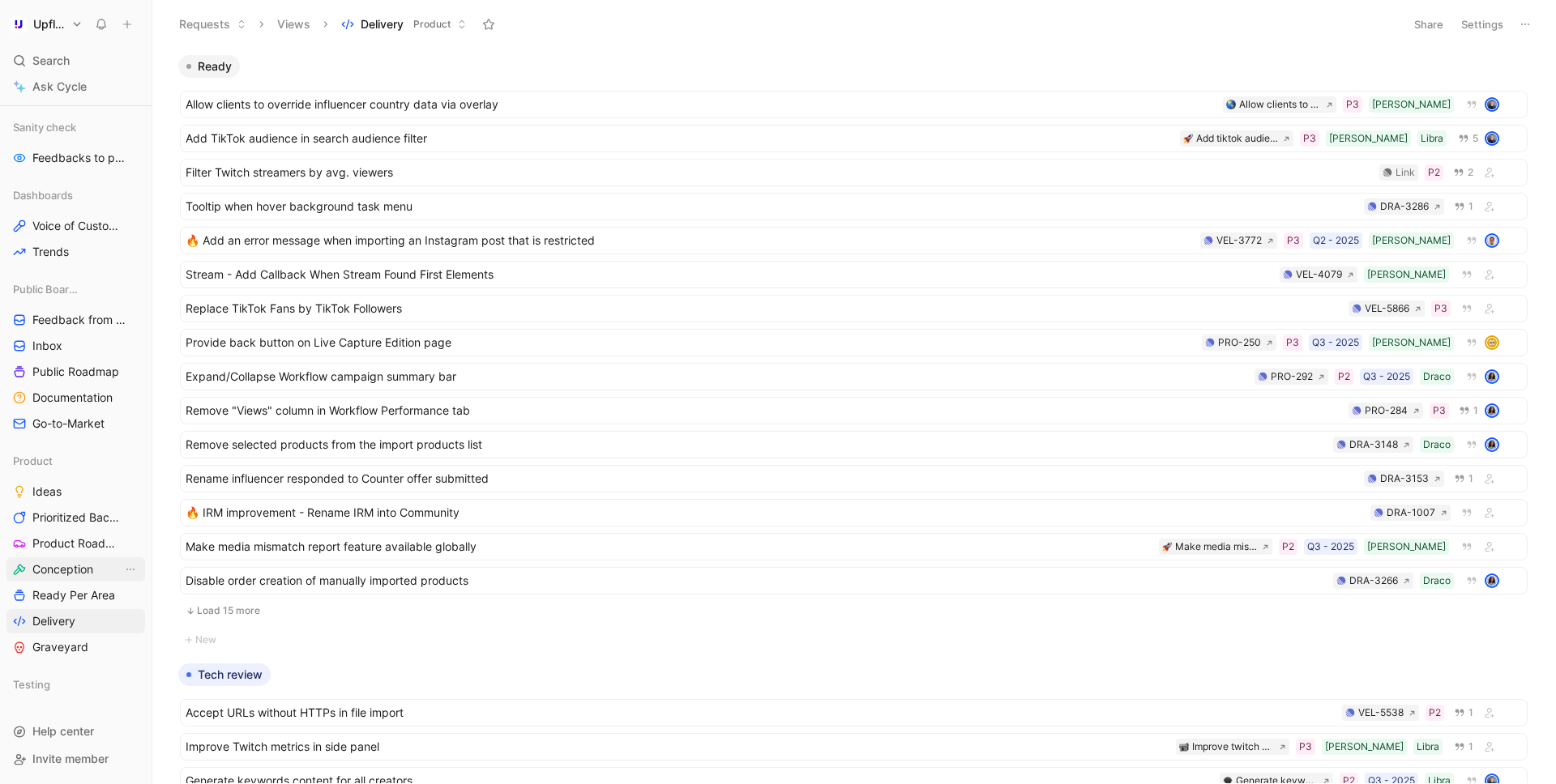 click on "Conception" at bounding box center (62, 569) 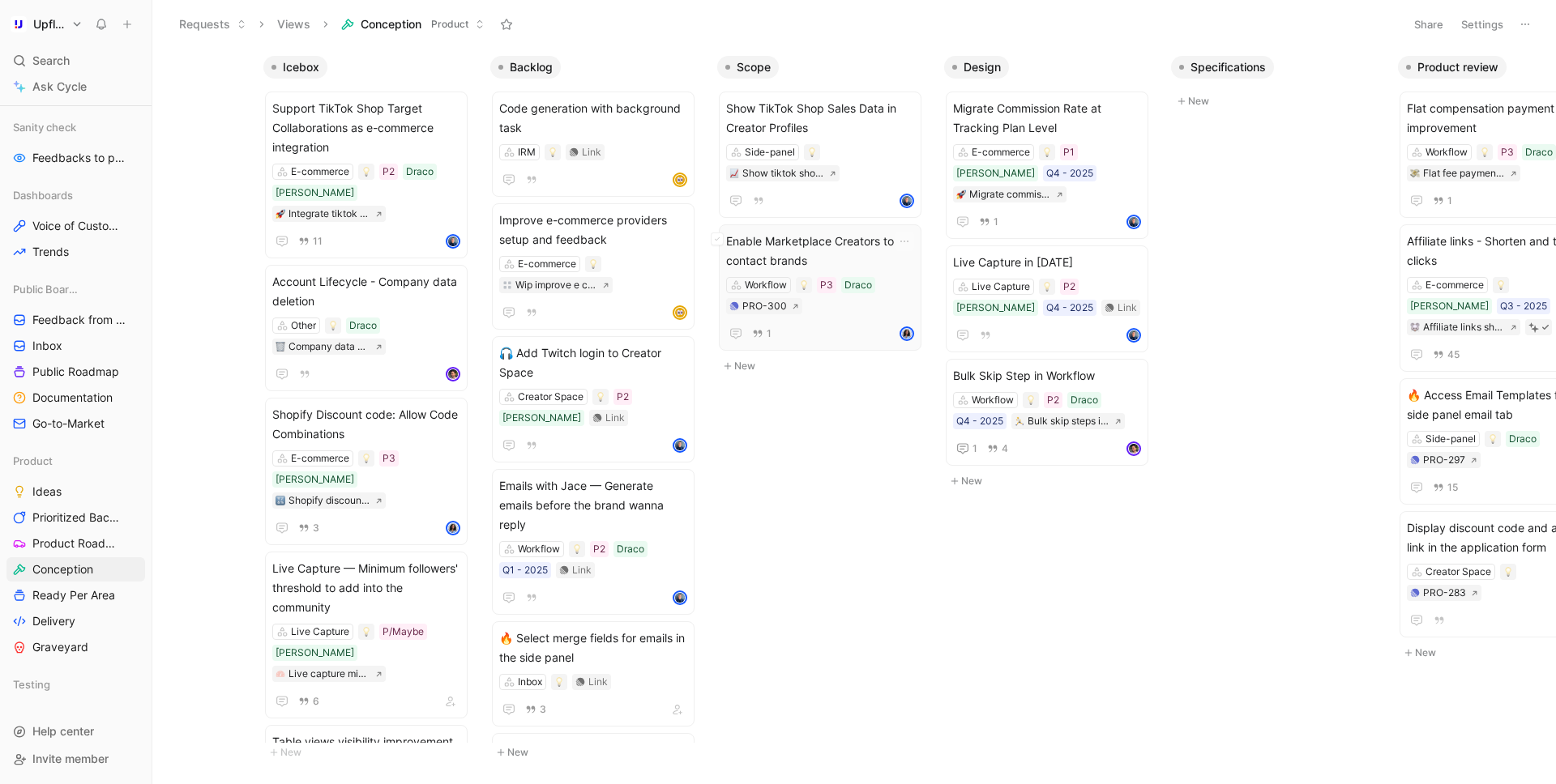 scroll, scrollTop: 0, scrollLeft: 438, axis: horizontal 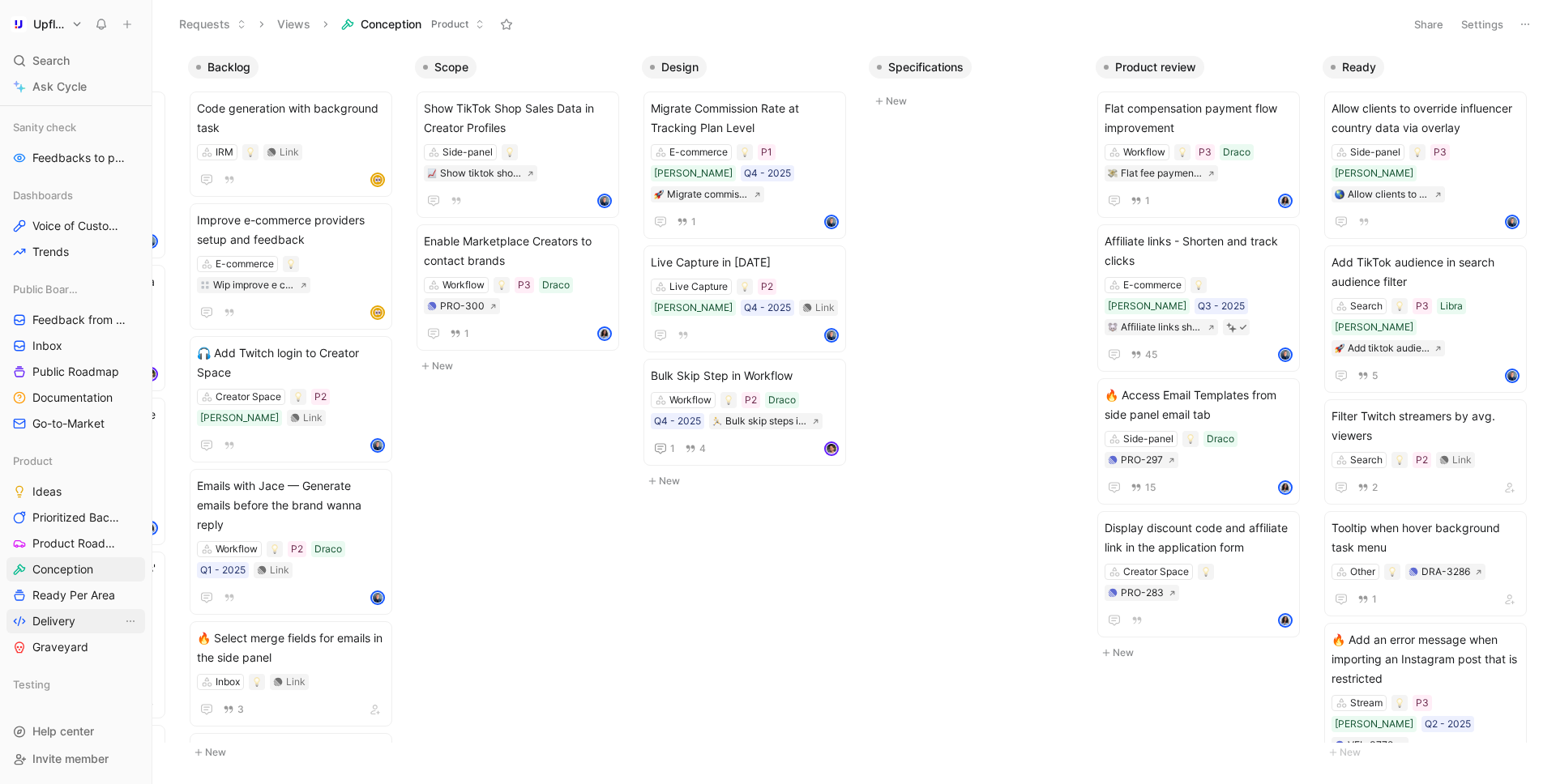click on "Delivery" at bounding box center (53, 621) 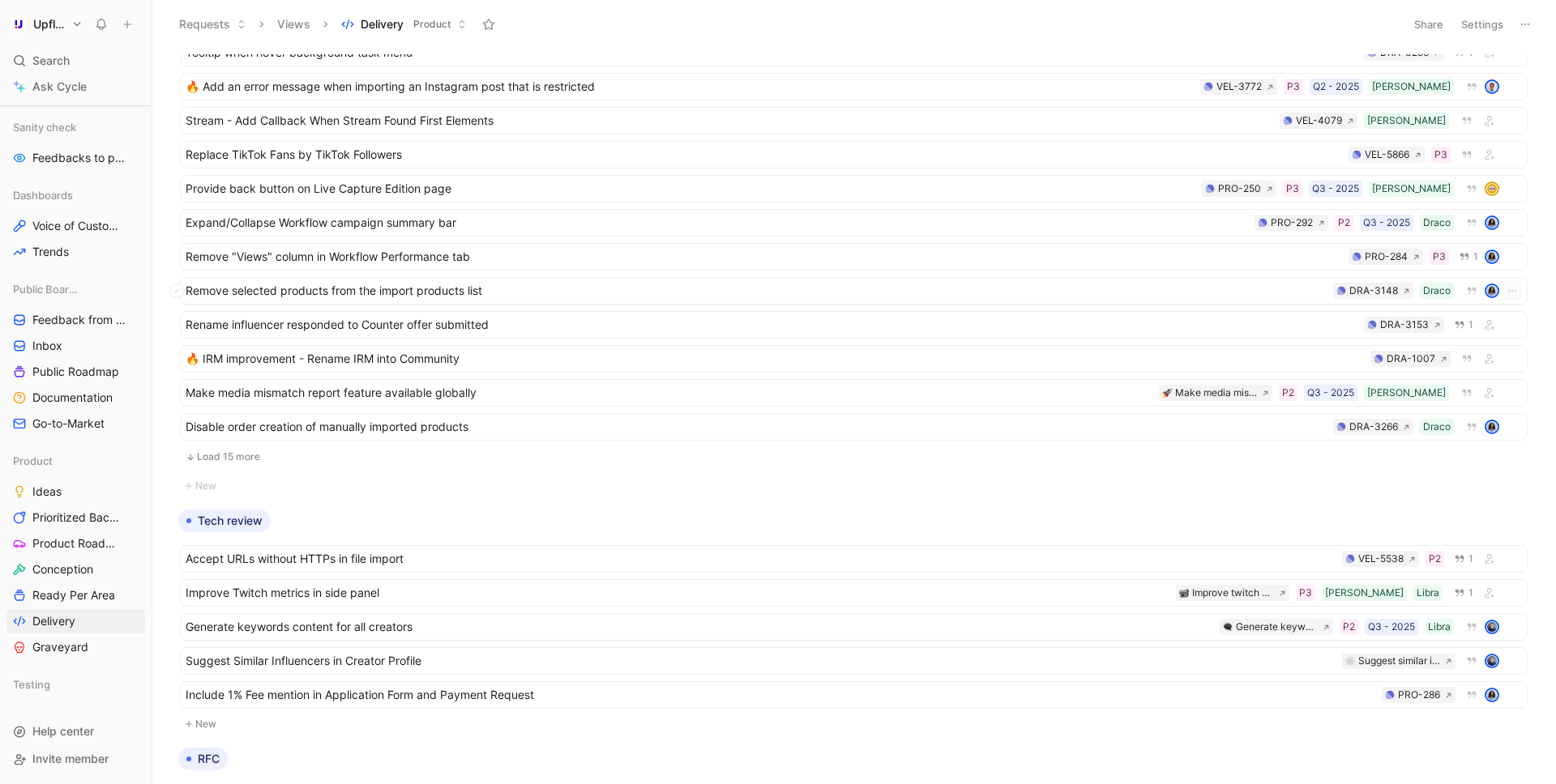 scroll, scrollTop: 0, scrollLeft: 0, axis: both 